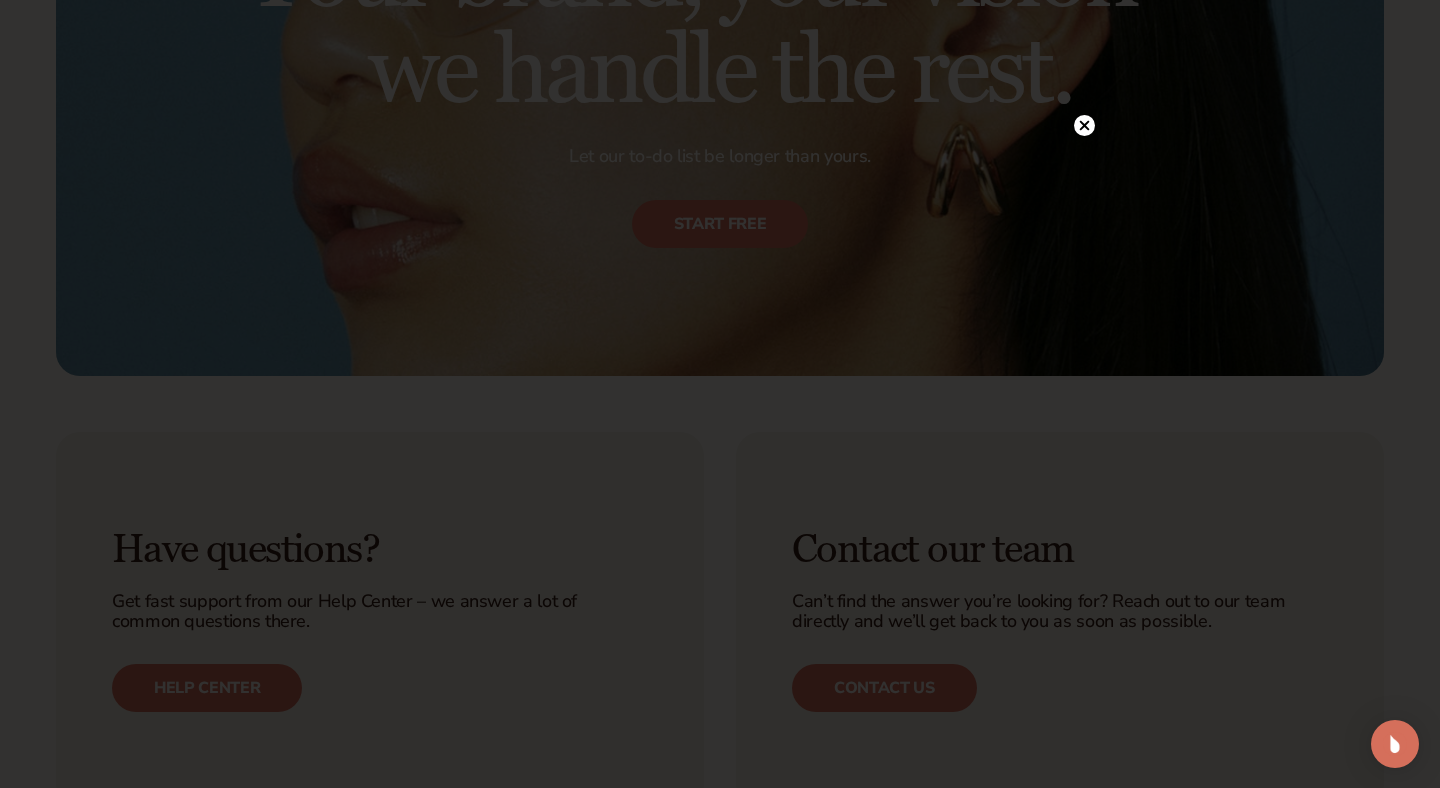 scroll, scrollTop: 4087, scrollLeft: 0, axis: vertical 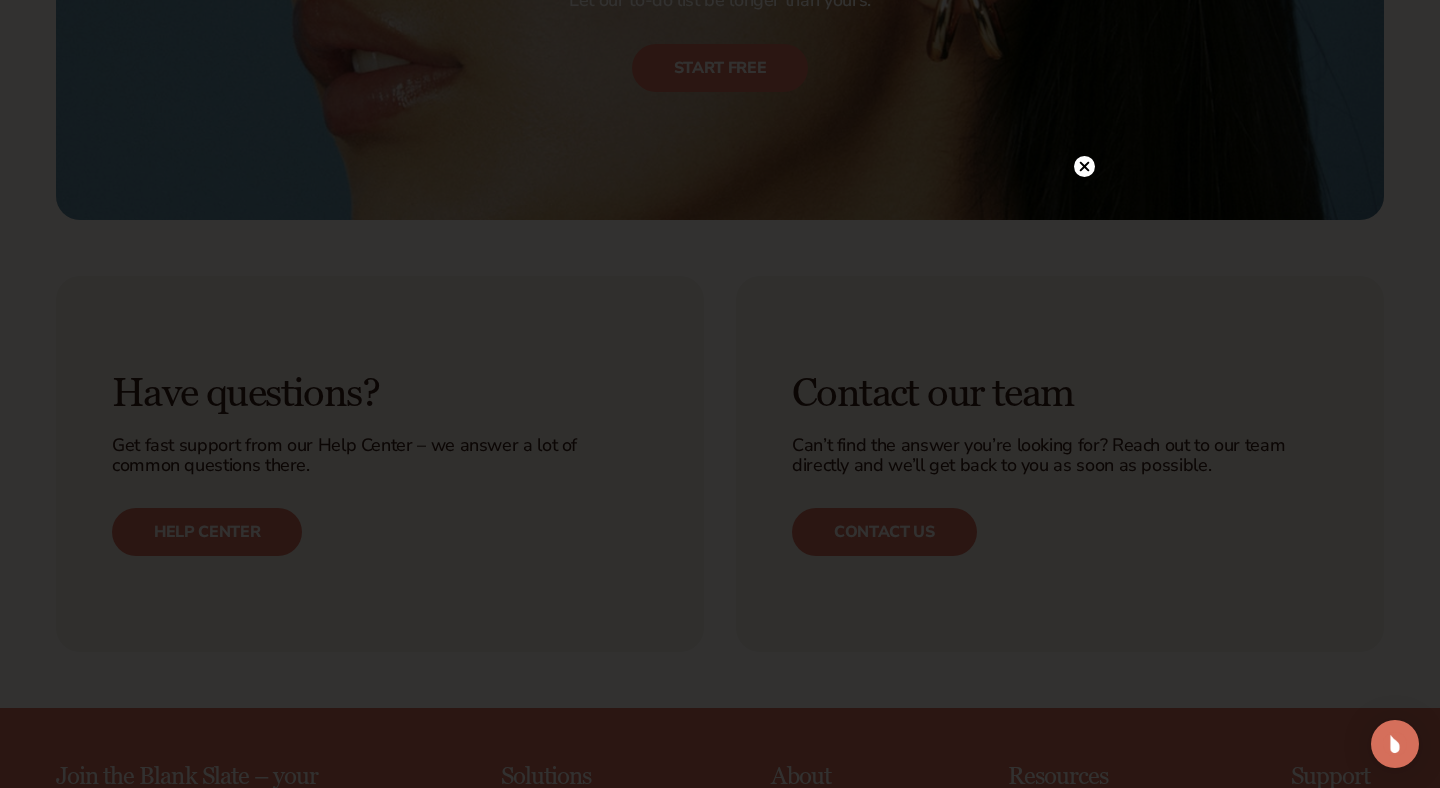 click 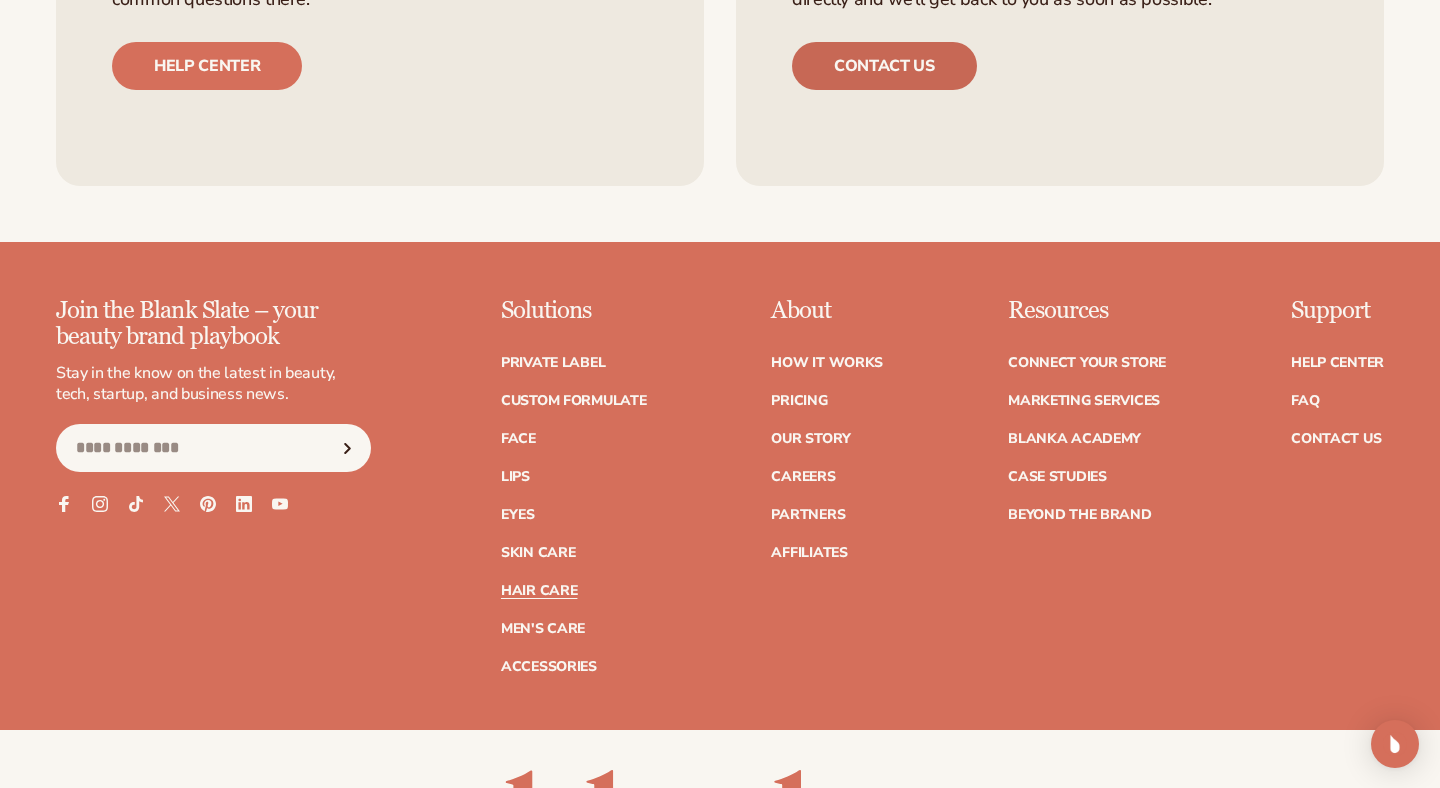 scroll, scrollTop: 4836, scrollLeft: 0, axis: vertical 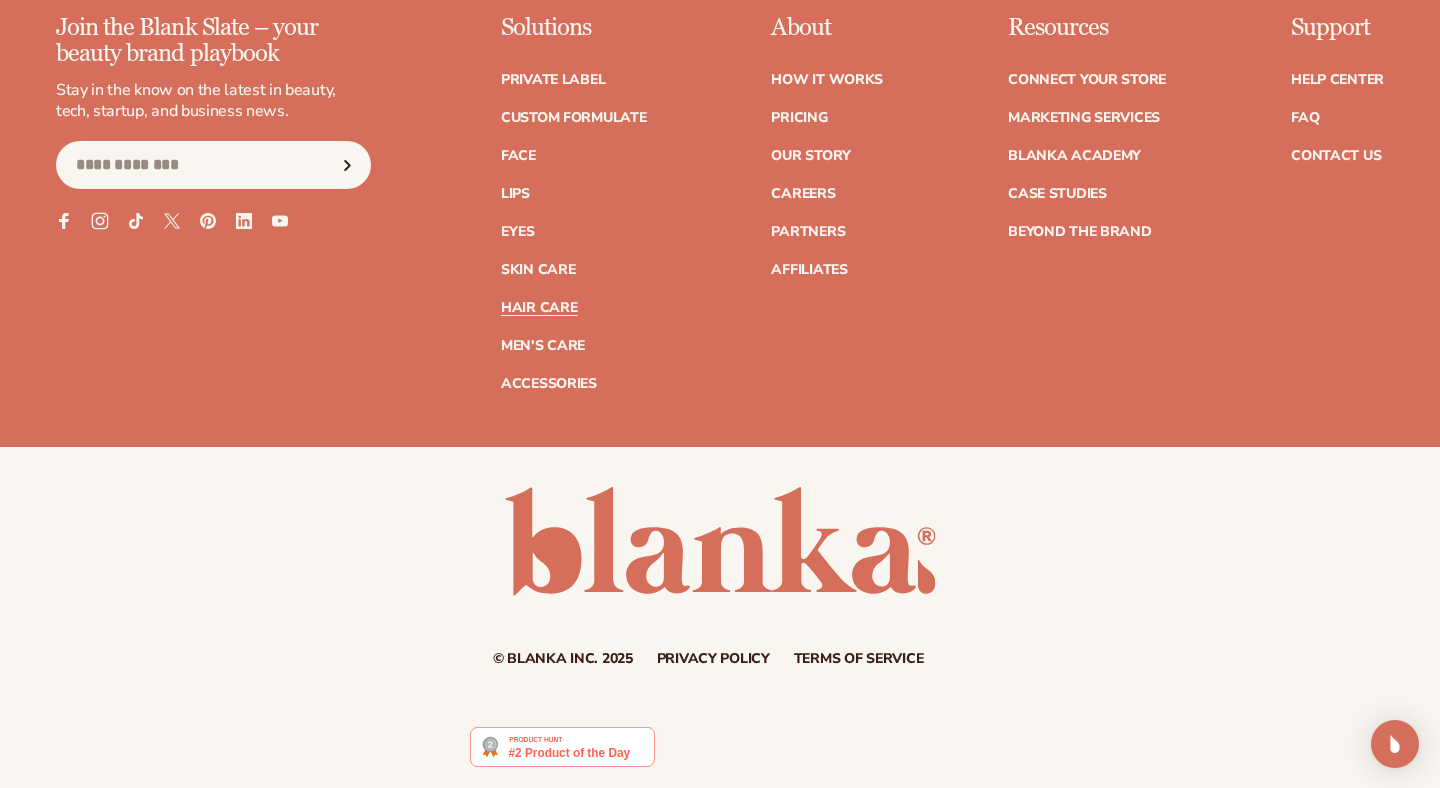 click 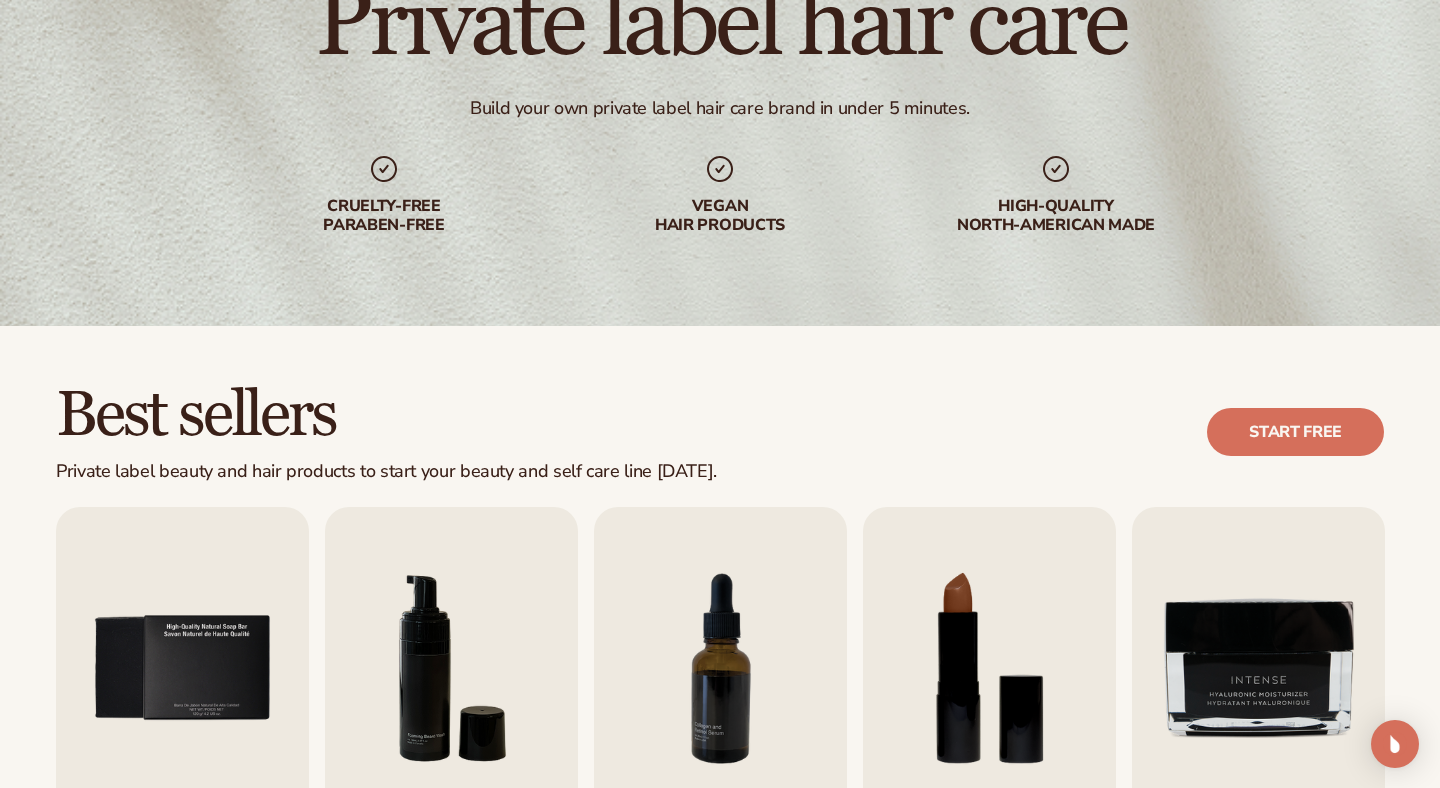 scroll, scrollTop: 0, scrollLeft: 0, axis: both 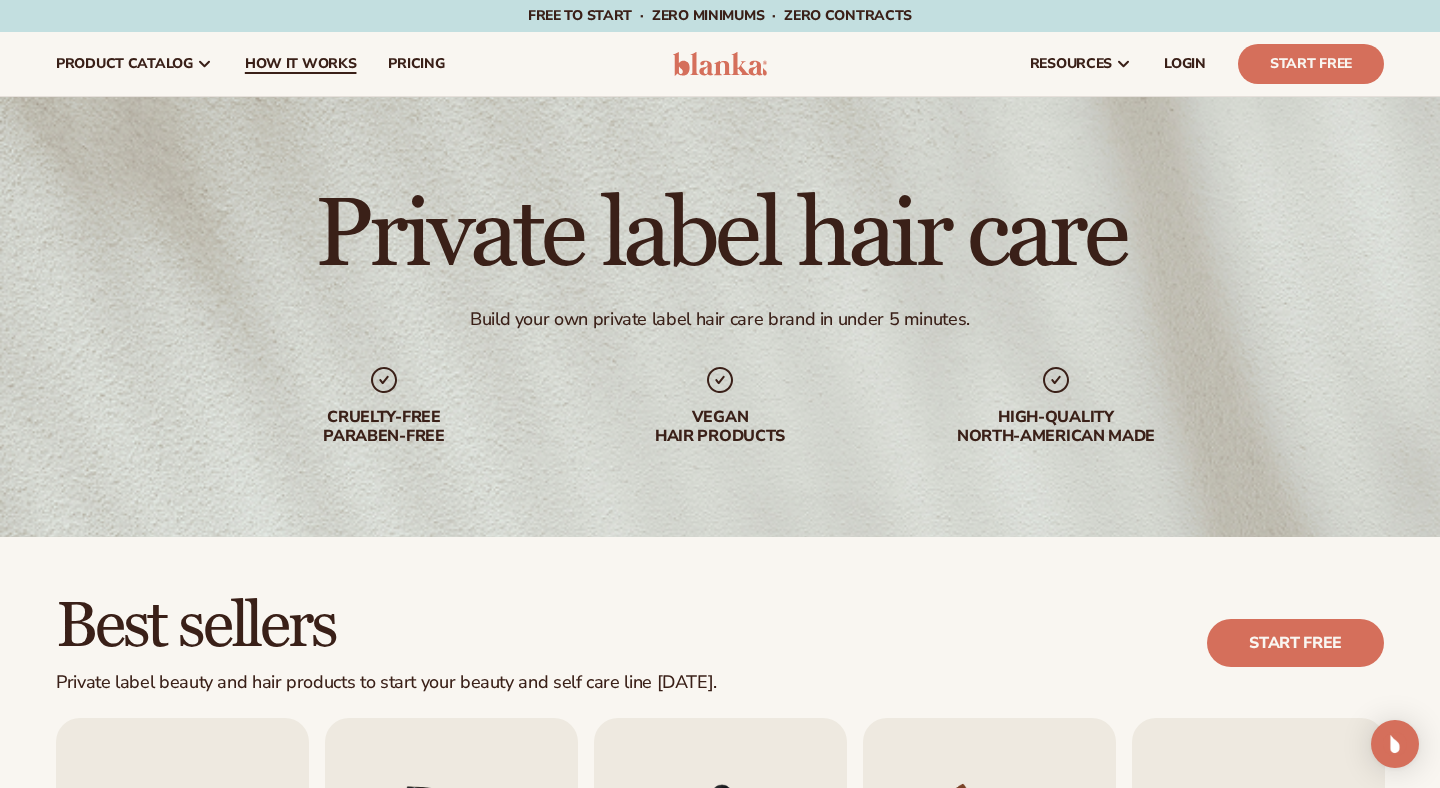 click on "How It Works" at bounding box center (301, 64) 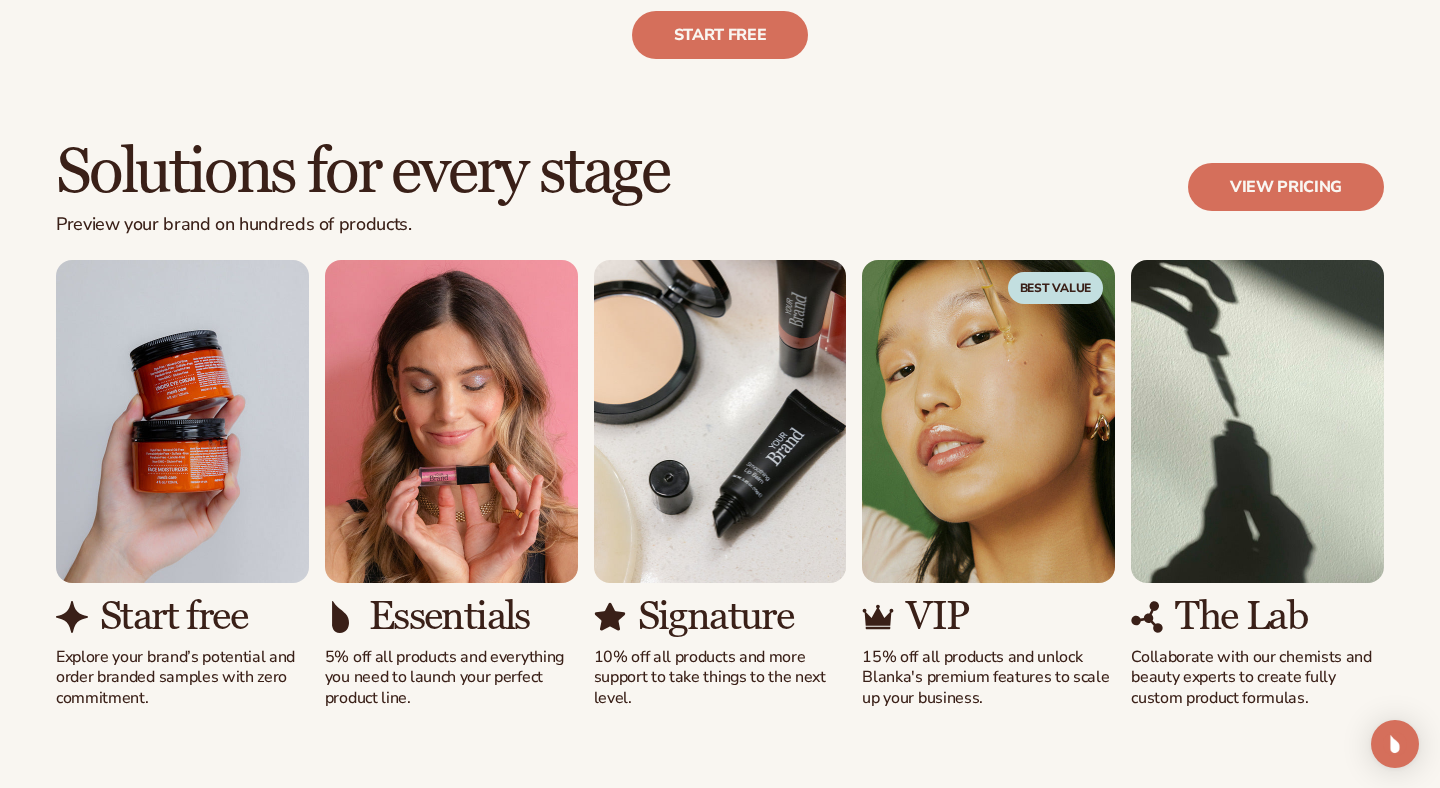 scroll, scrollTop: 1025, scrollLeft: 0, axis: vertical 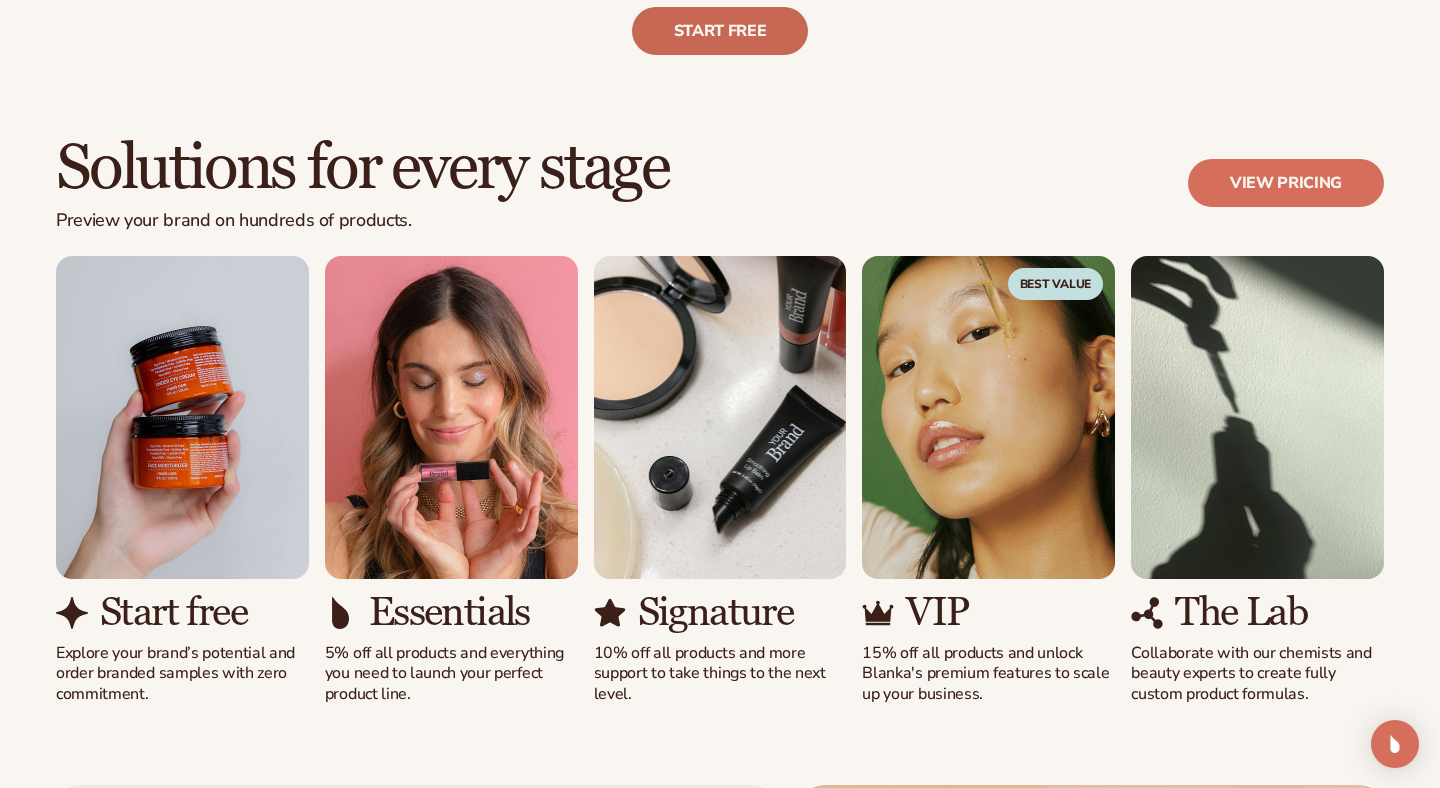 click on "Start free" at bounding box center [720, 31] 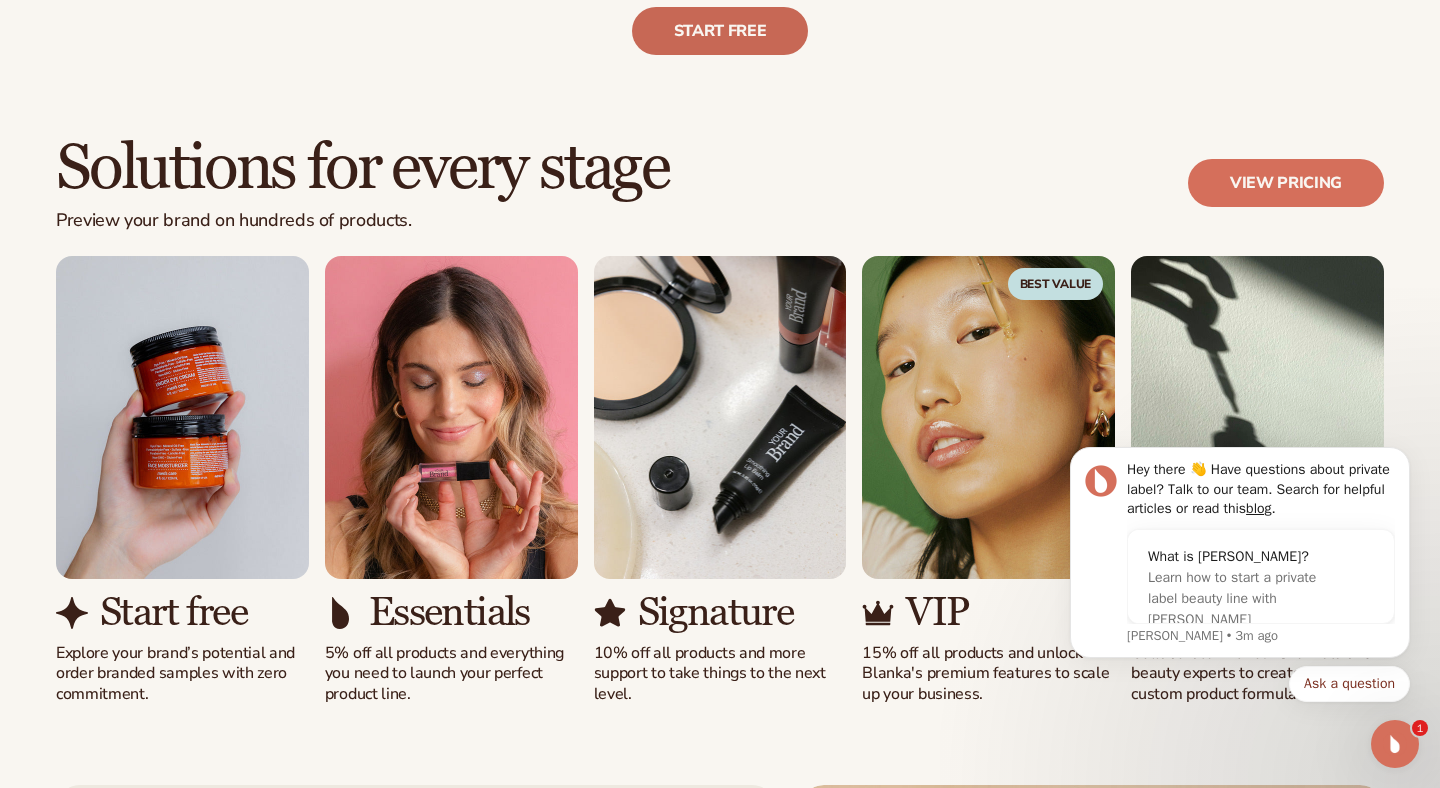 scroll, scrollTop: 0, scrollLeft: 0, axis: both 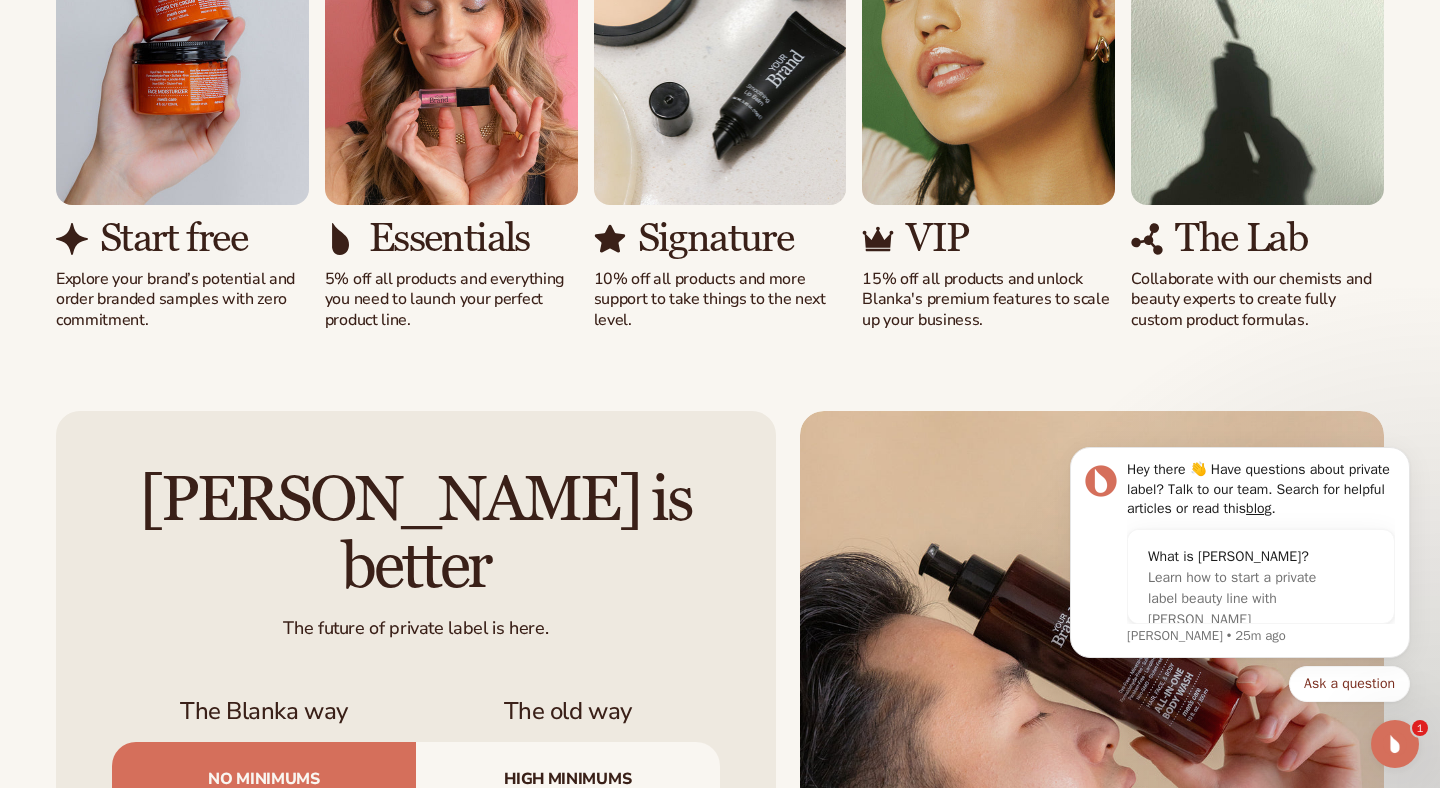 click on "Start free
Explore your brand’s potential and order branded samples with zero commitment.
Essentials
5% off all products and everything you need to launch your perfect product line.
Signature" at bounding box center (720, 106) 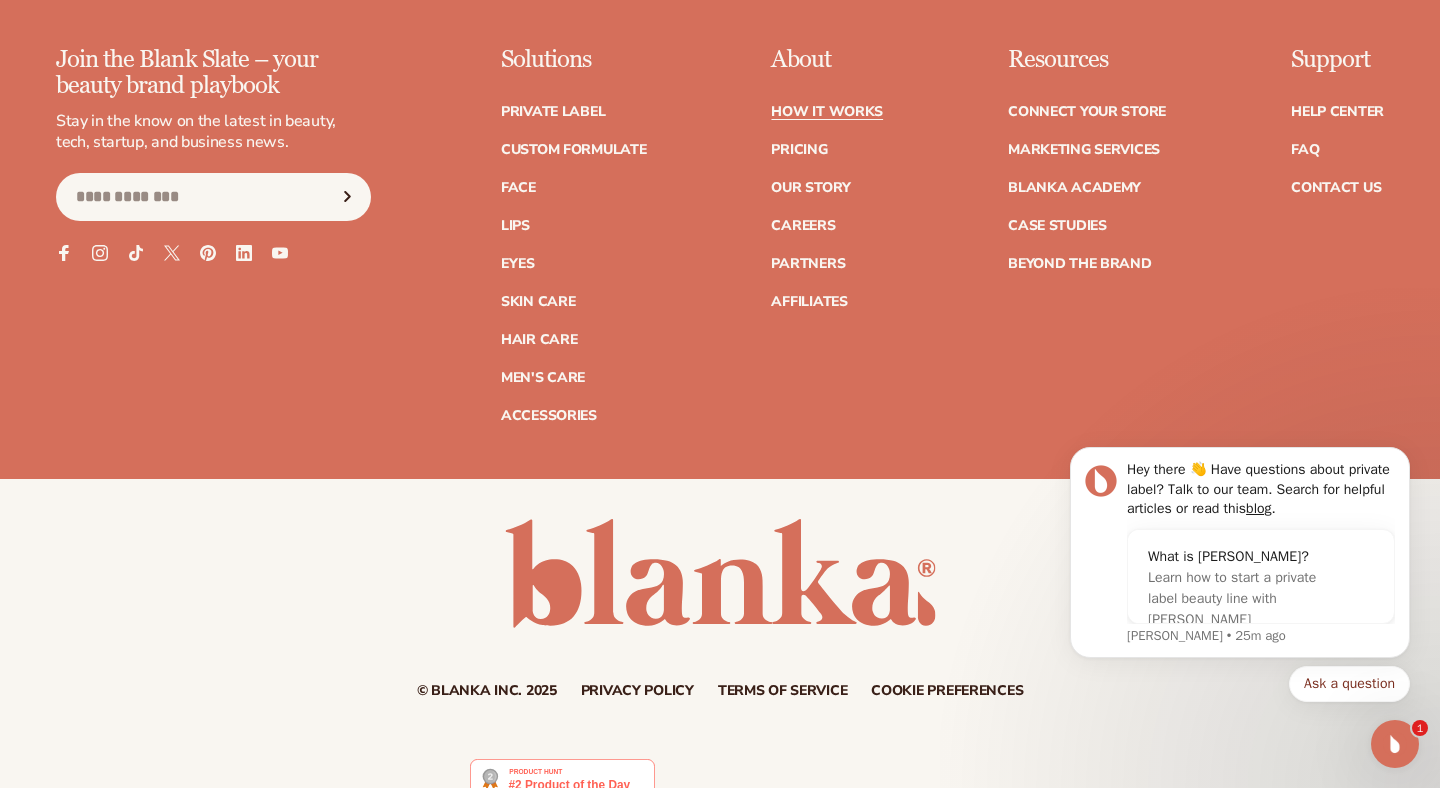 scroll, scrollTop: 5005, scrollLeft: 0, axis: vertical 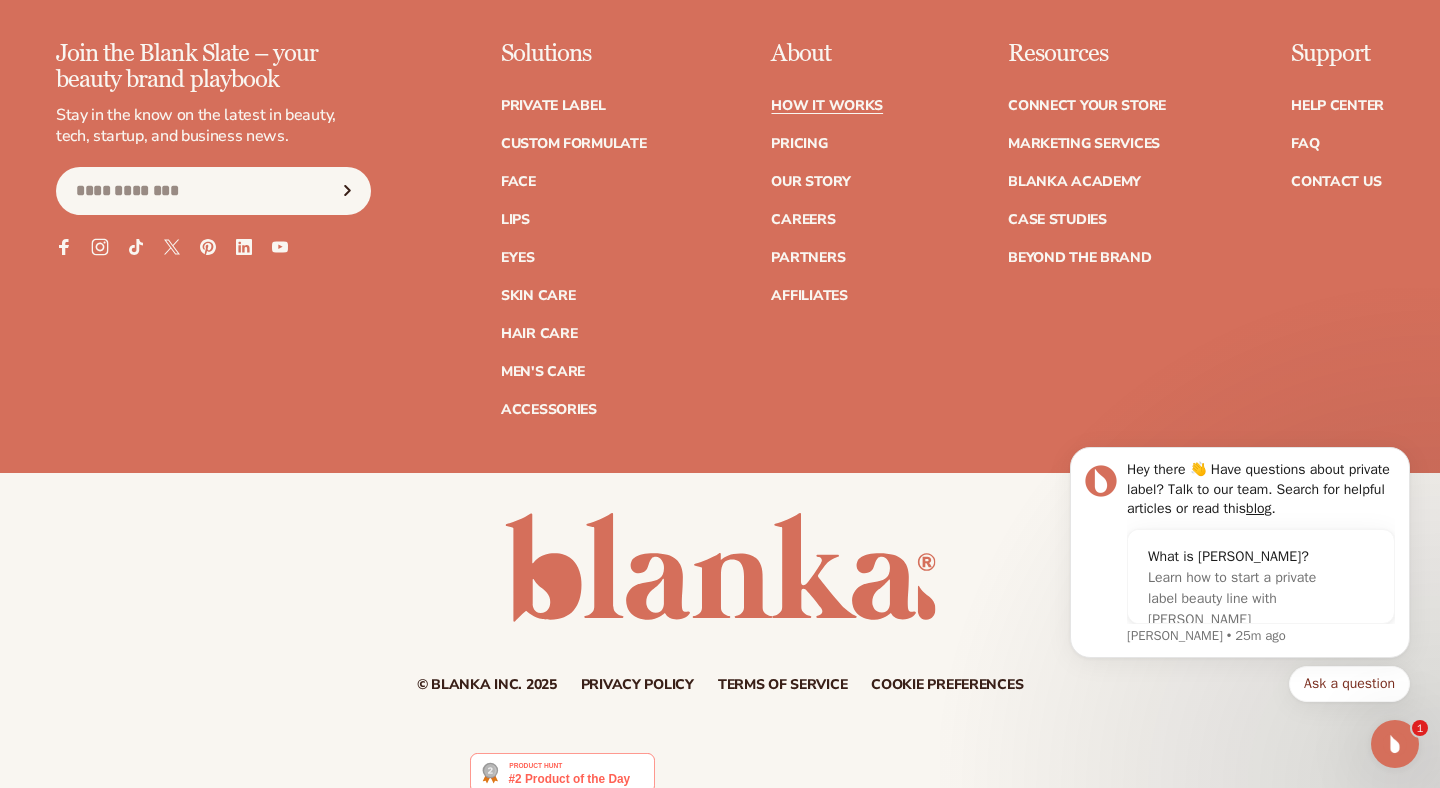 click 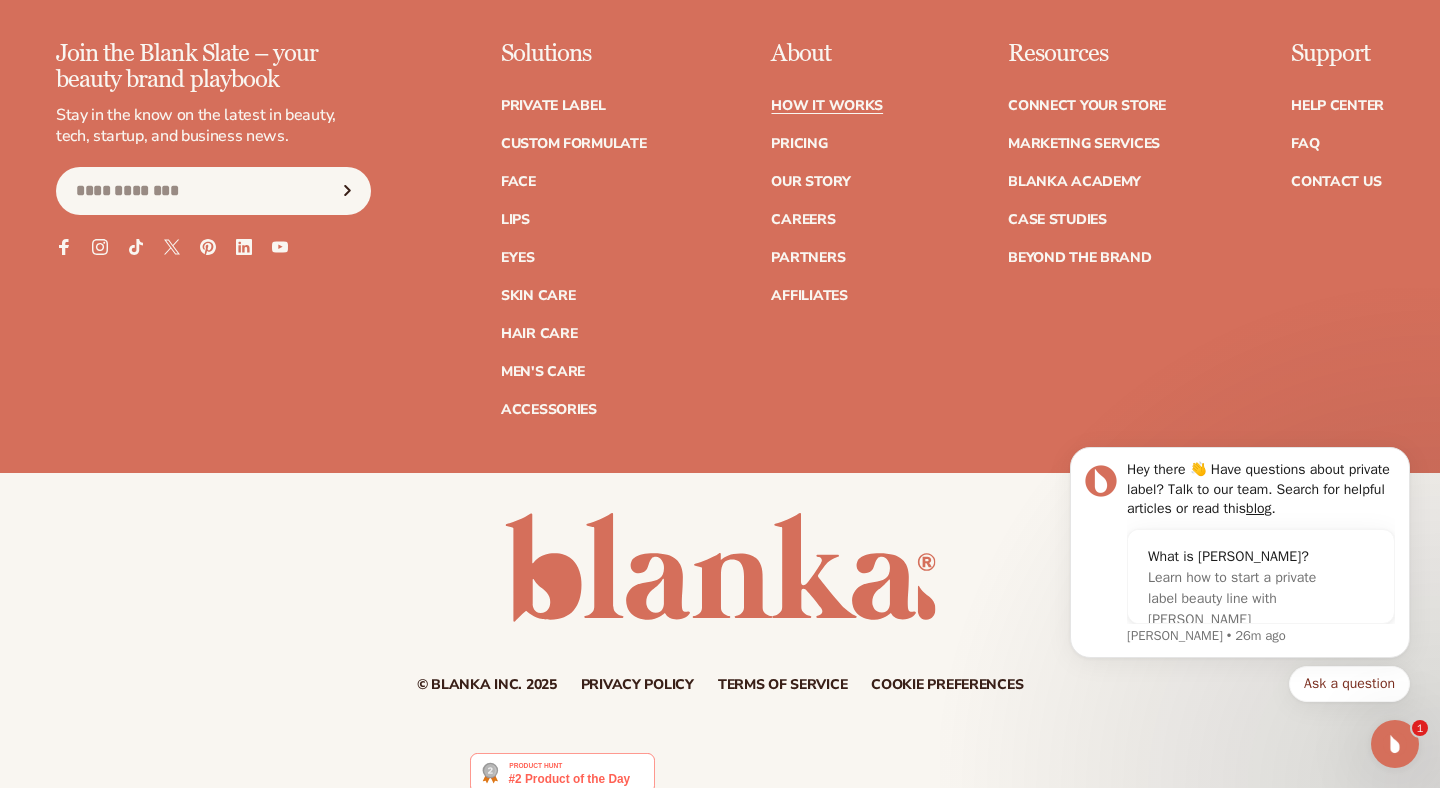 click 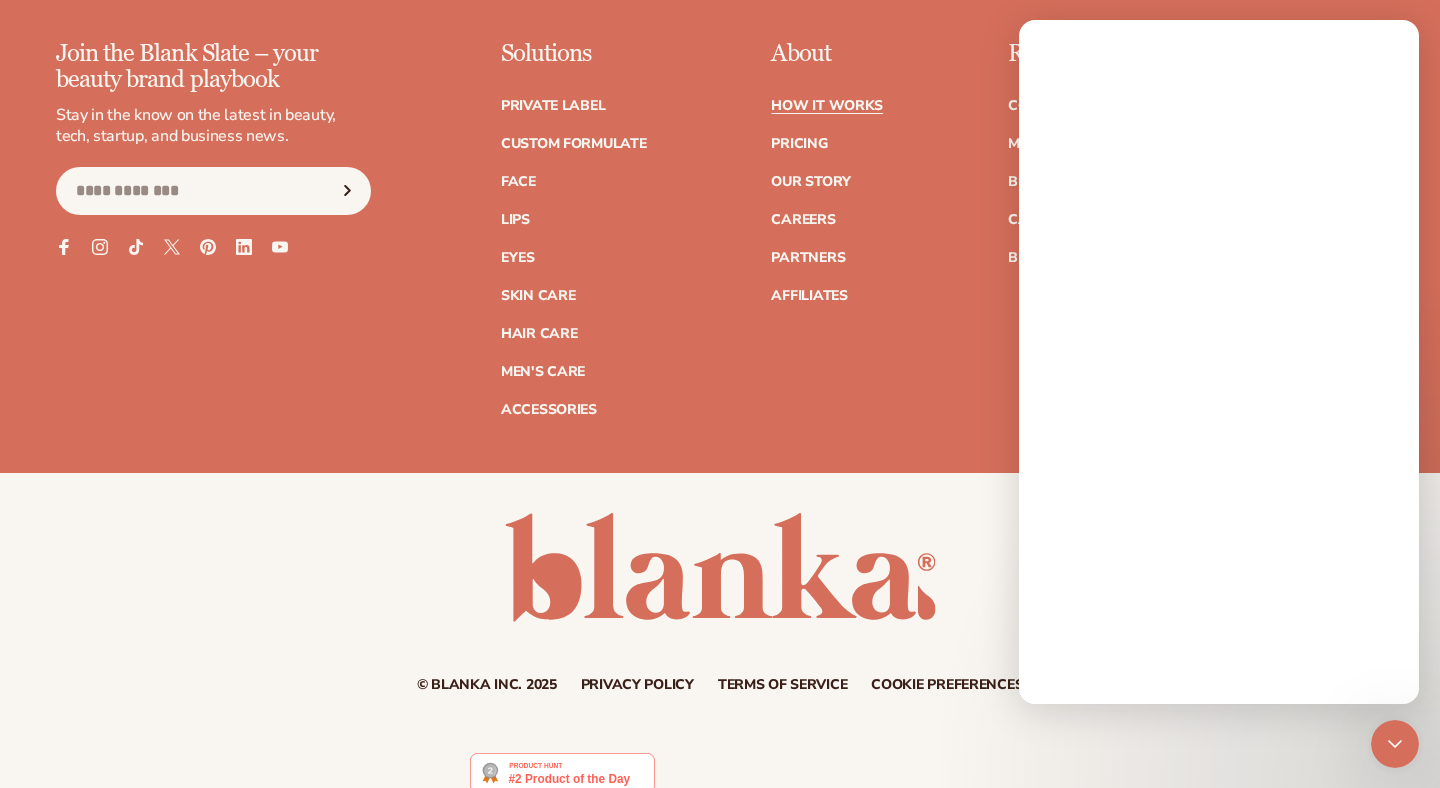 scroll, scrollTop: 0, scrollLeft: 0, axis: both 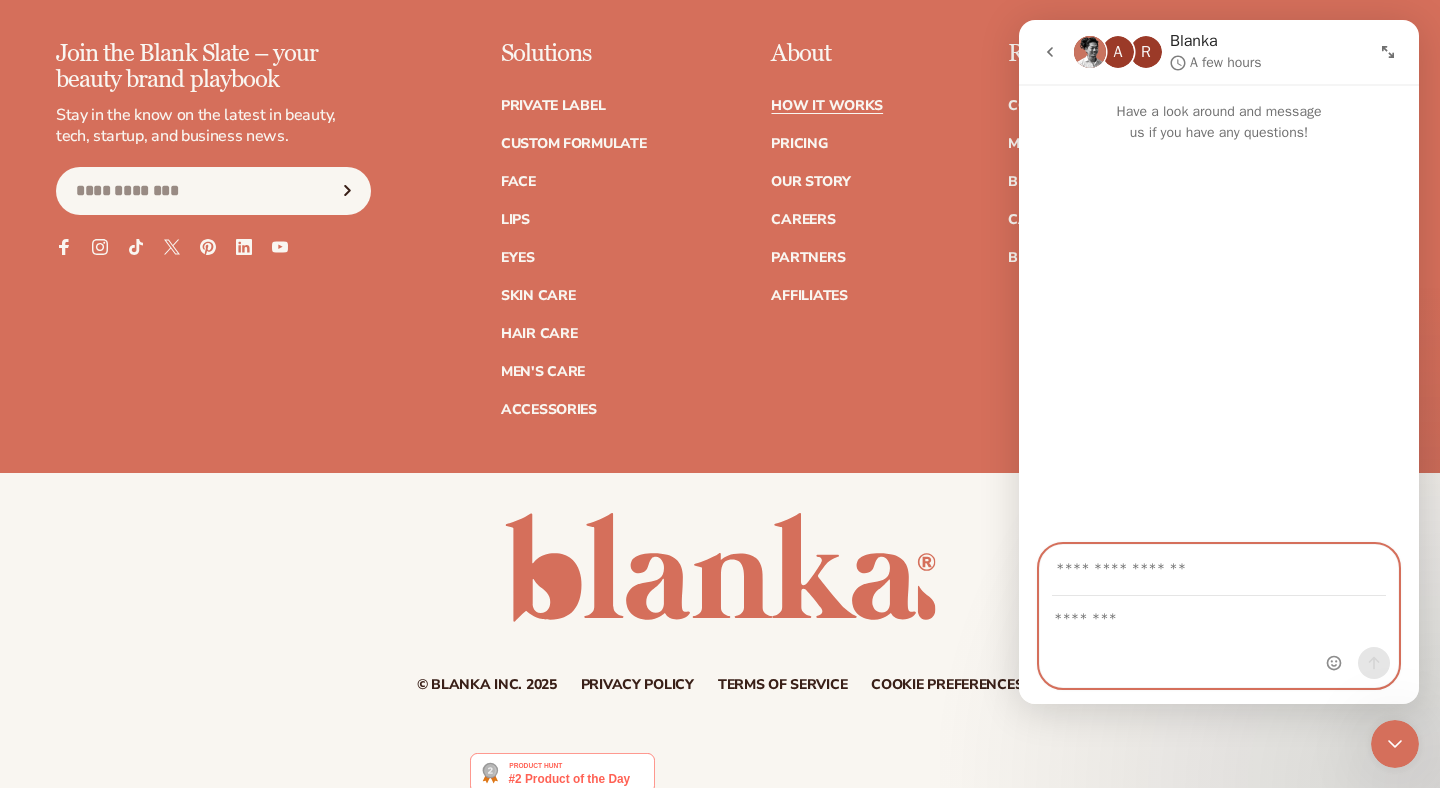 click at bounding box center [1219, 614] 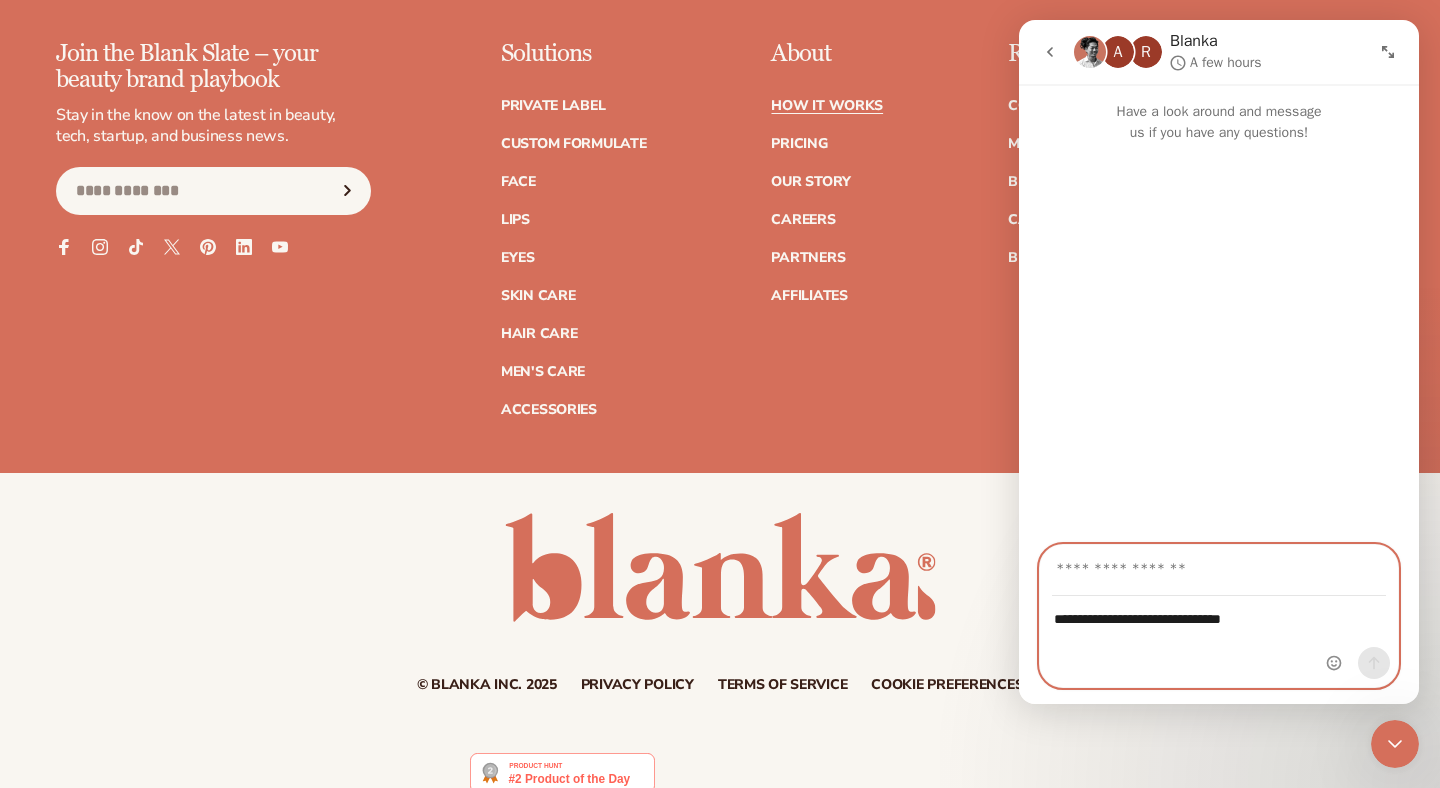 type on "**********" 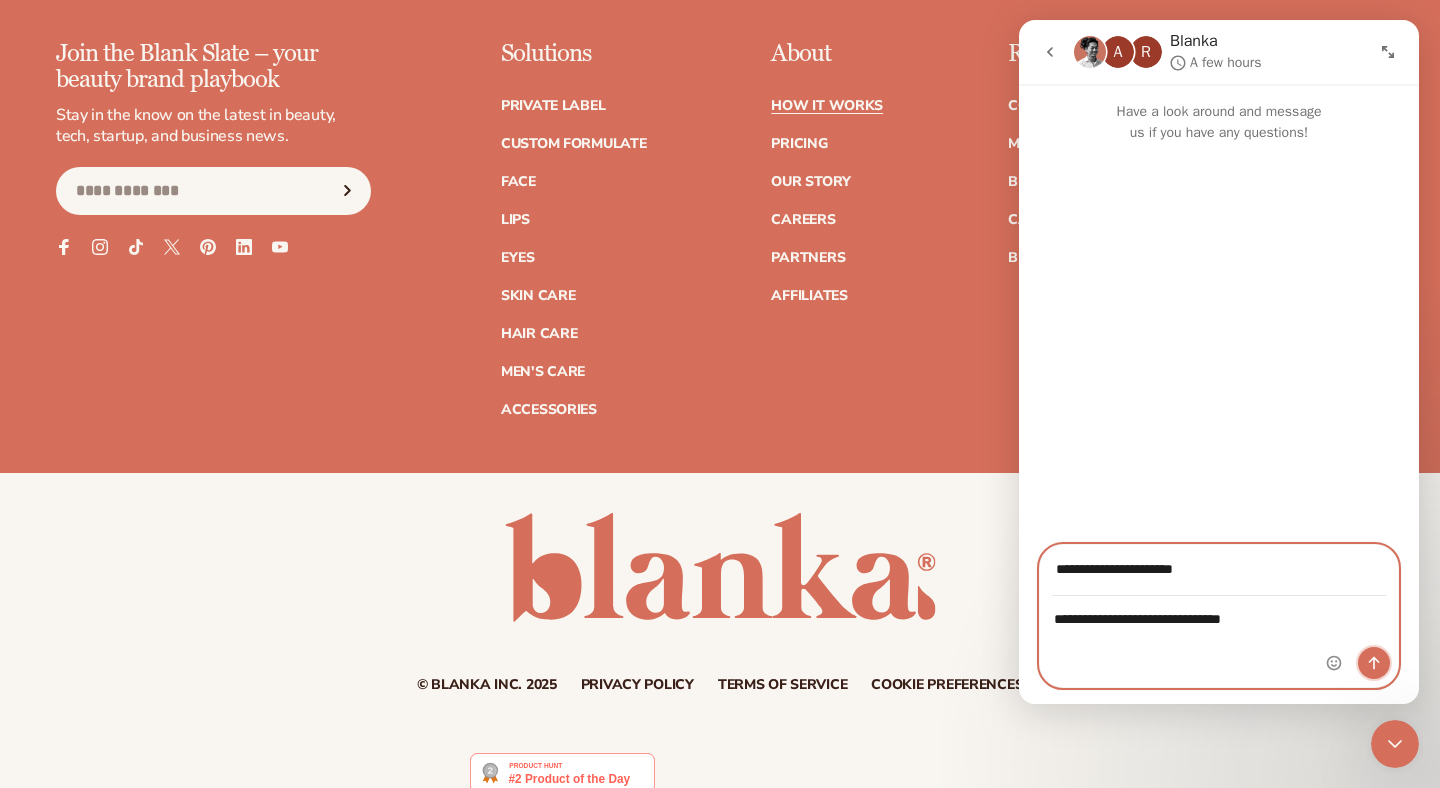 click at bounding box center (1374, 663) 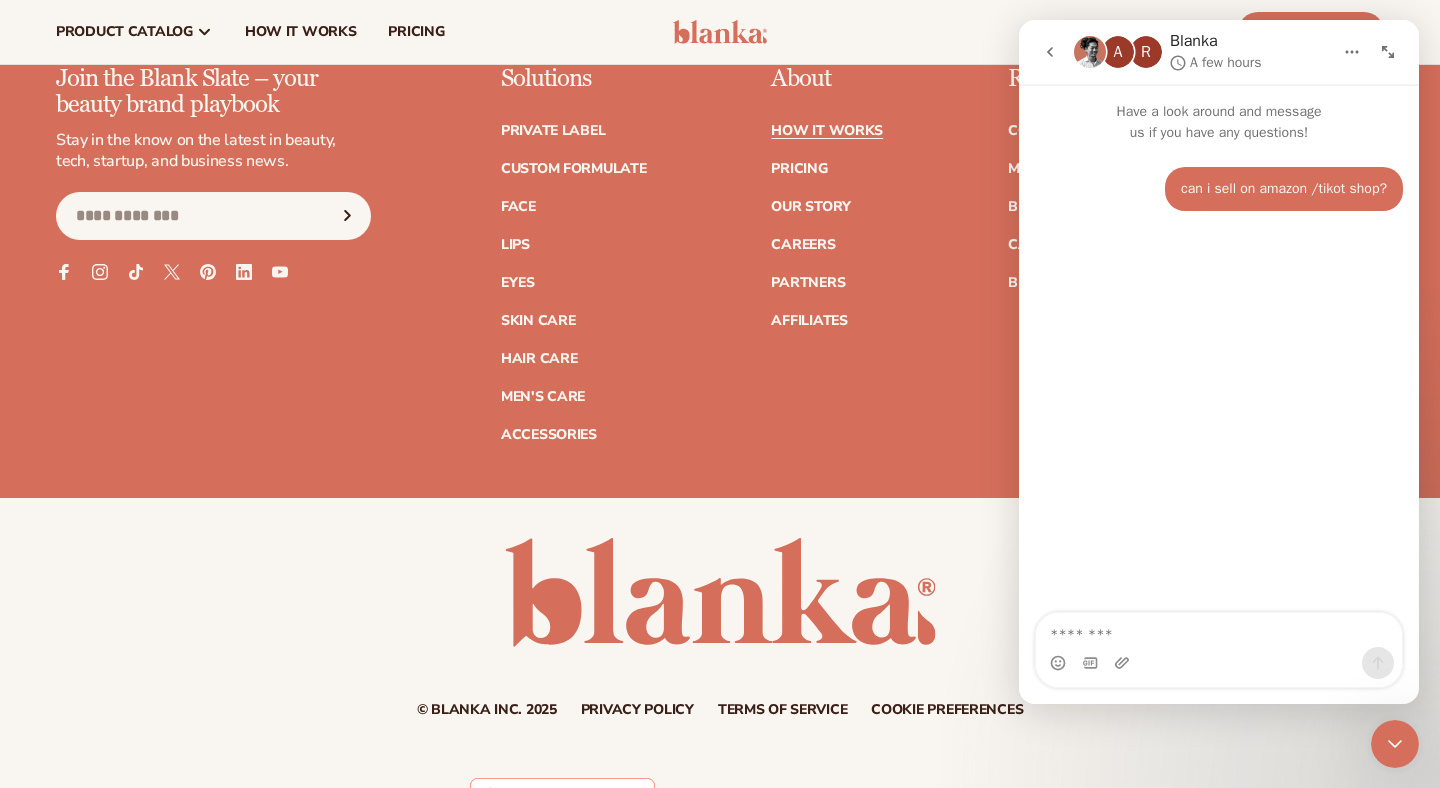 scroll, scrollTop: 5005, scrollLeft: 0, axis: vertical 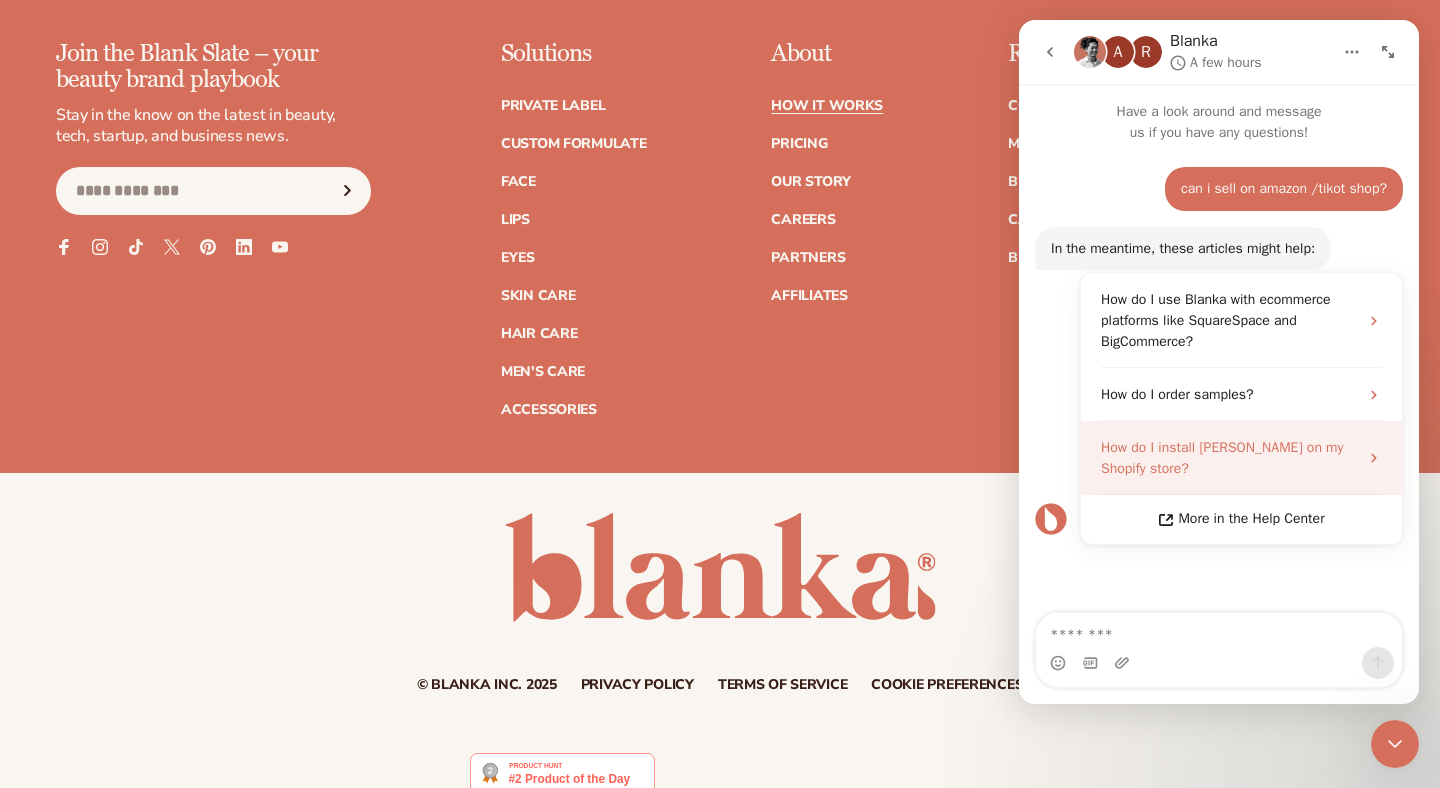 click on "How do I install Blanka on my Shopify store?" at bounding box center (1229, 458) 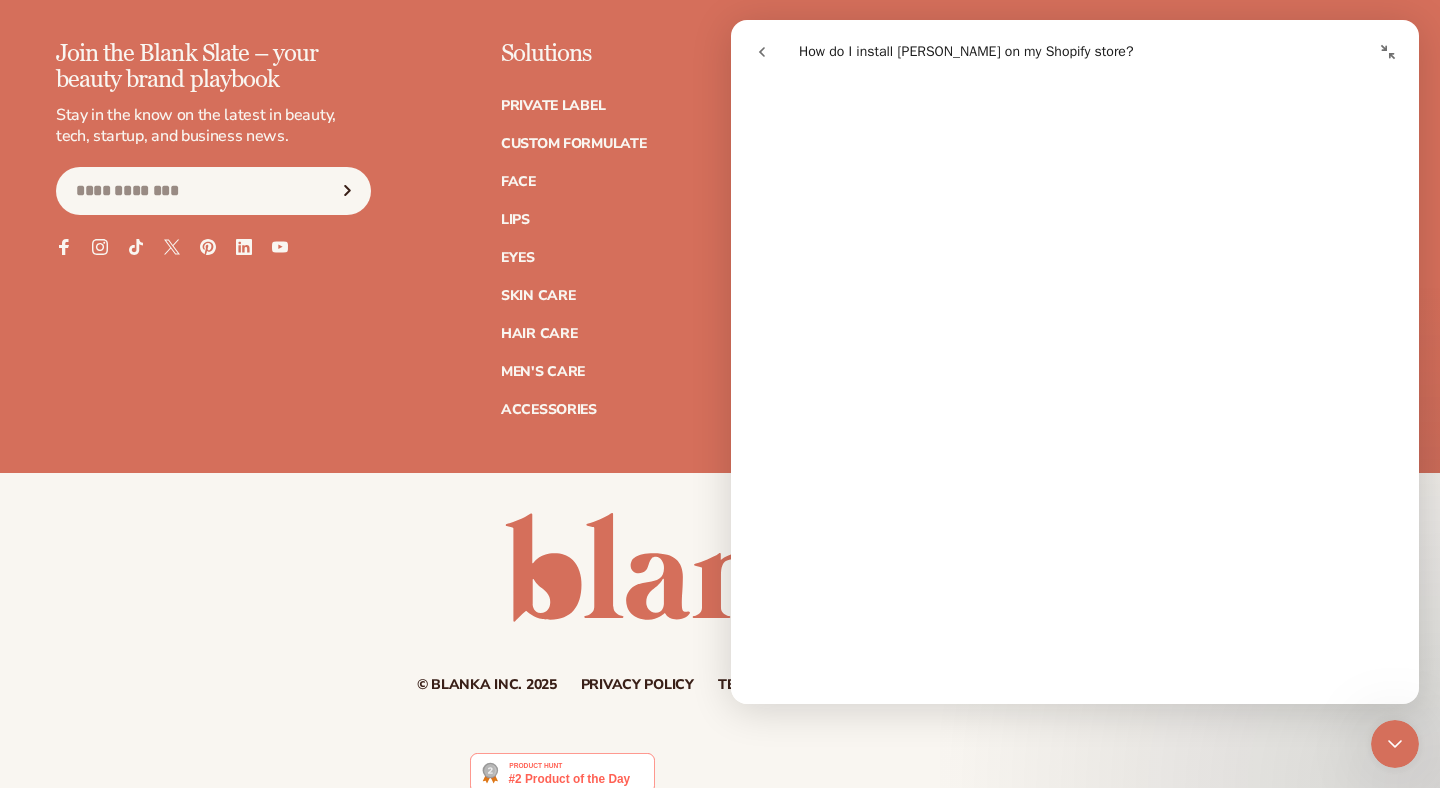 scroll, scrollTop: 1113, scrollLeft: 0, axis: vertical 